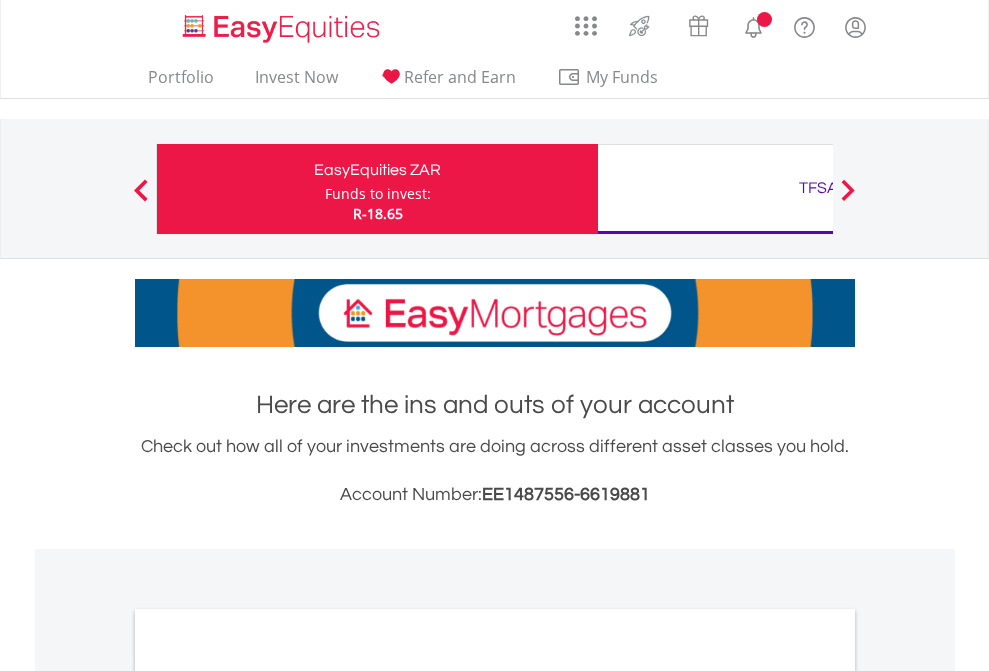 scroll, scrollTop: 0, scrollLeft: 0, axis: both 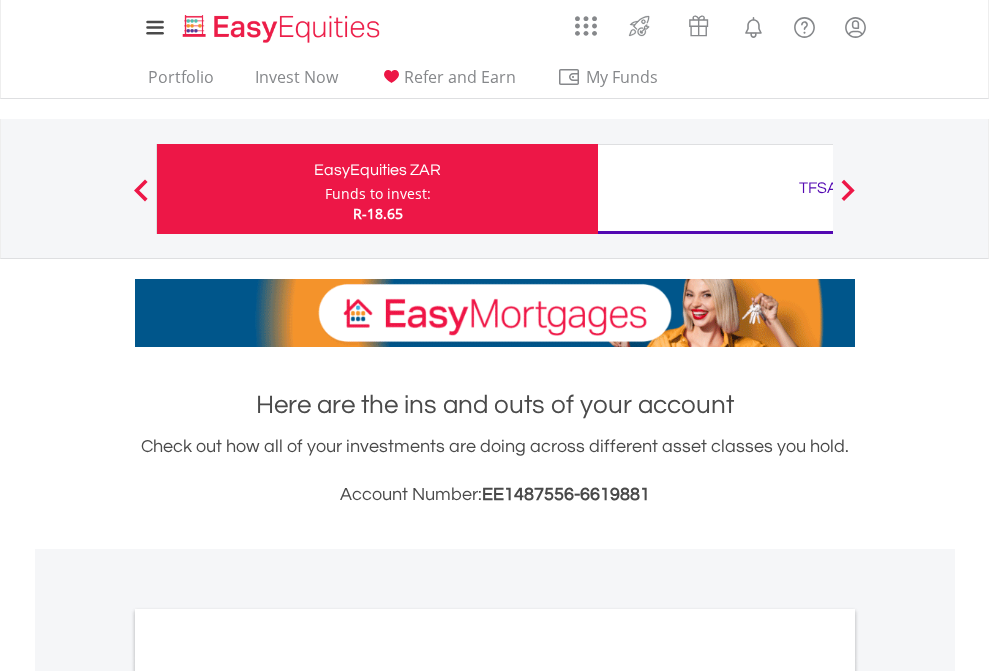 click on "Funds to invest:" at bounding box center [378, 194] 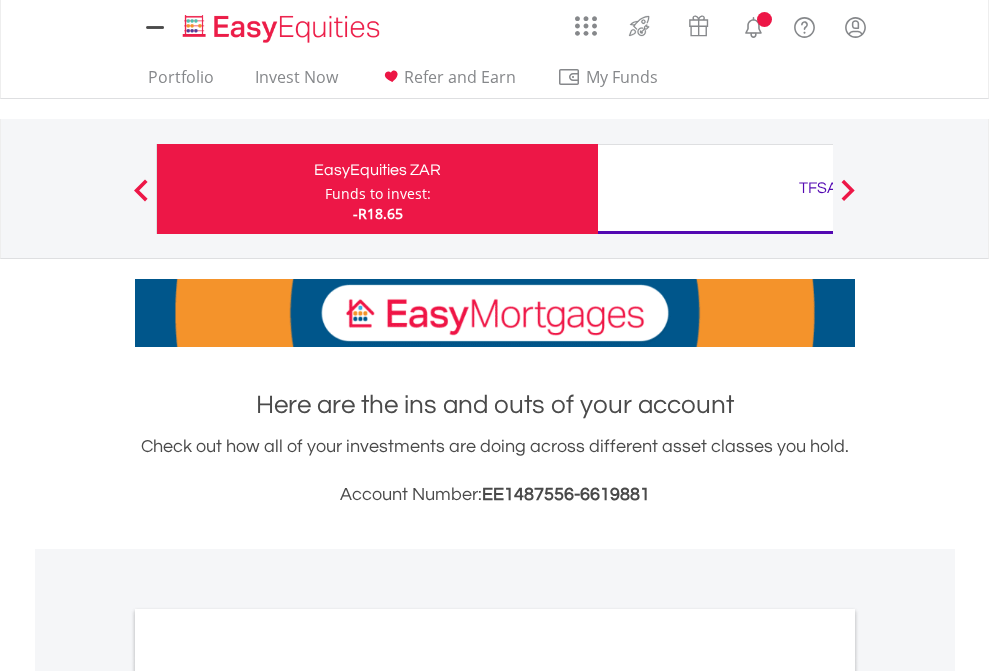 scroll, scrollTop: 0, scrollLeft: 0, axis: both 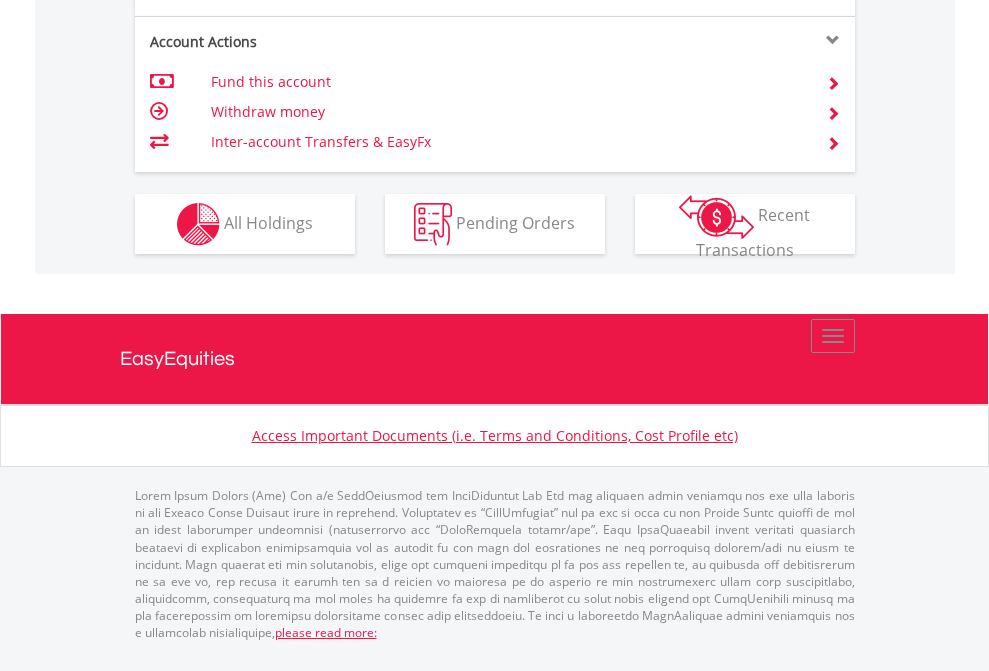 click on "Investment types" at bounding box center [706, -337] 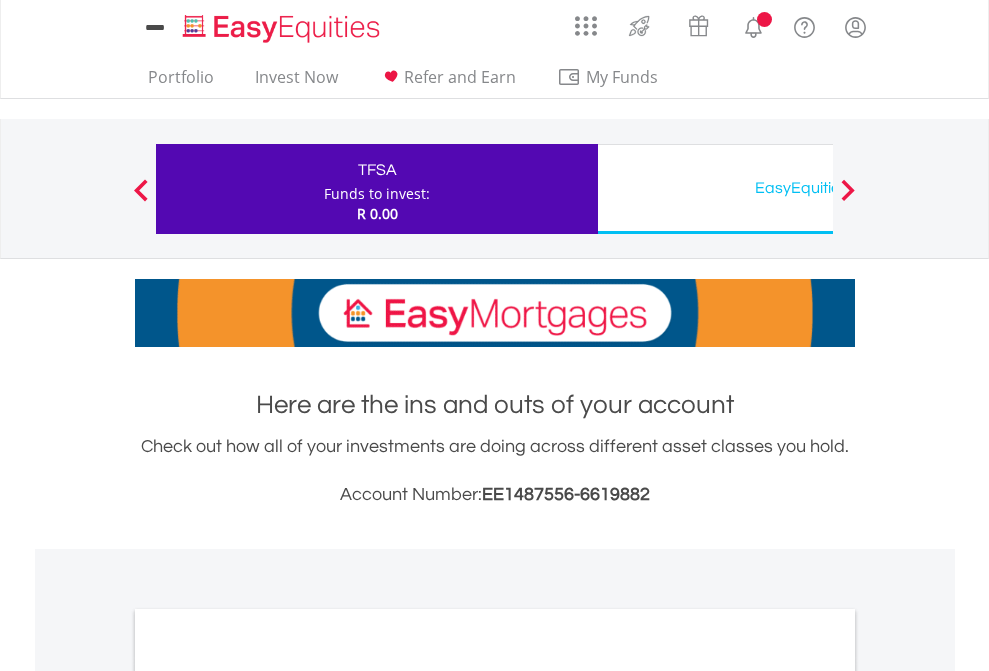 scroll, scrollTop: 0, scrollLeft: 0, axis: both 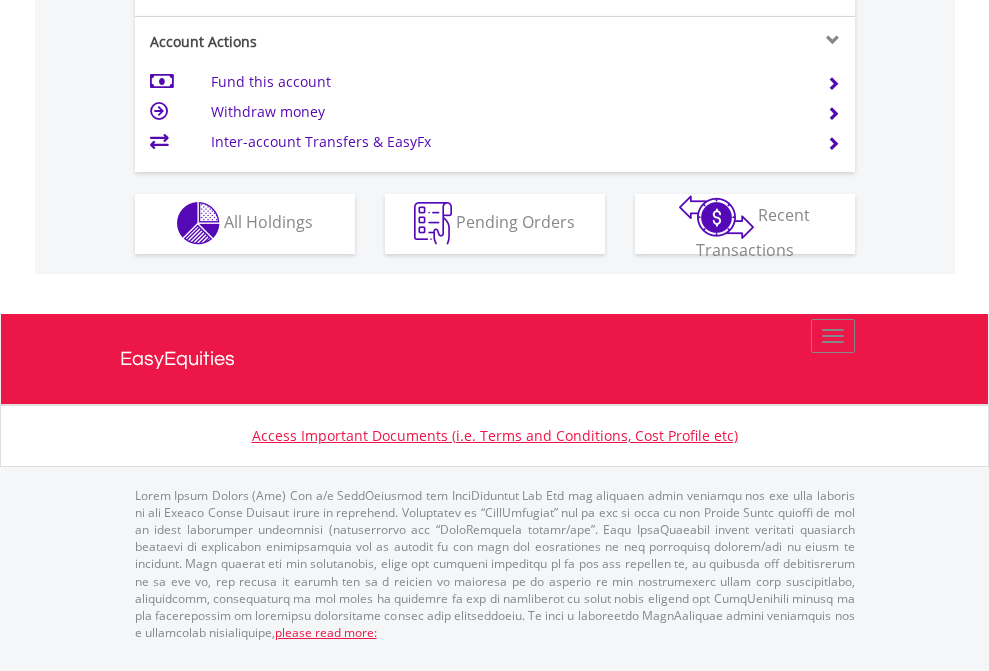 click on "Investment types" at bounding box center (706, -353) 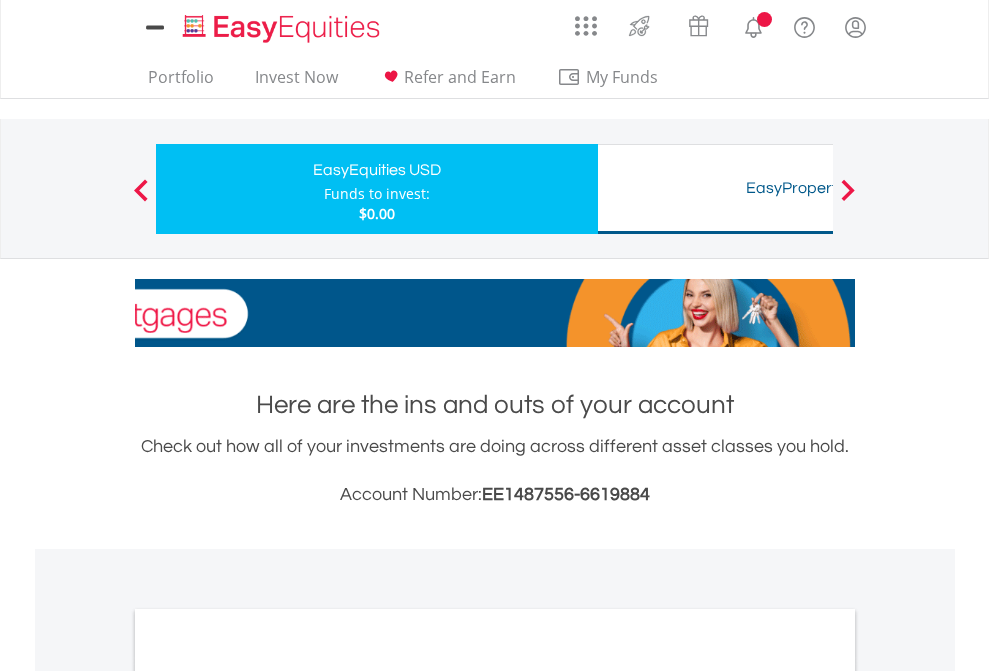 scroll, scrollTop: 0, scrollLeft: 0, axis: both 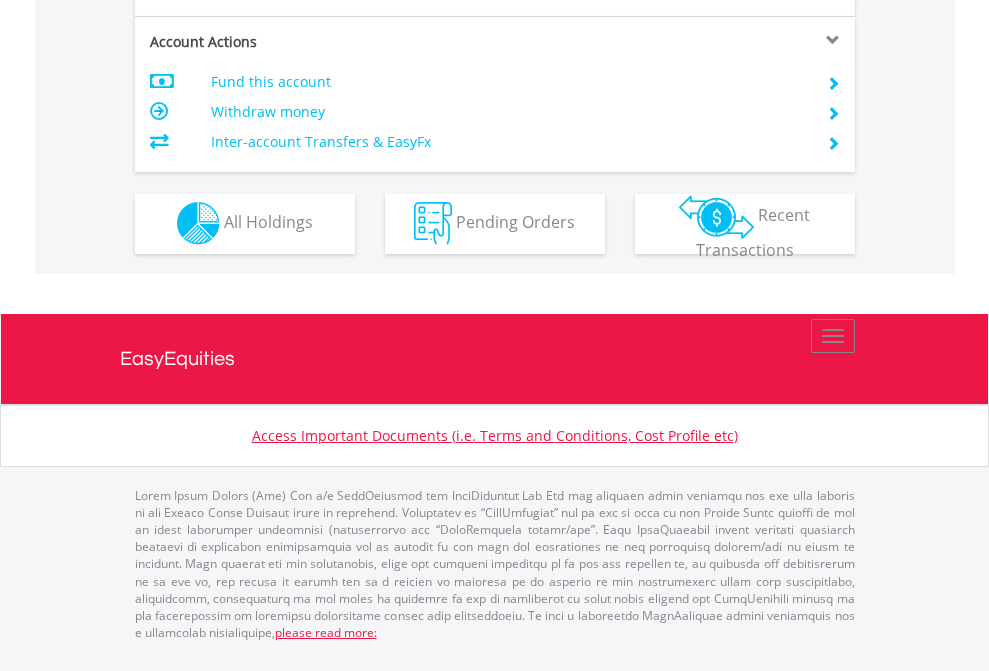 click on "Investment types" at bounding box center [706, -353] 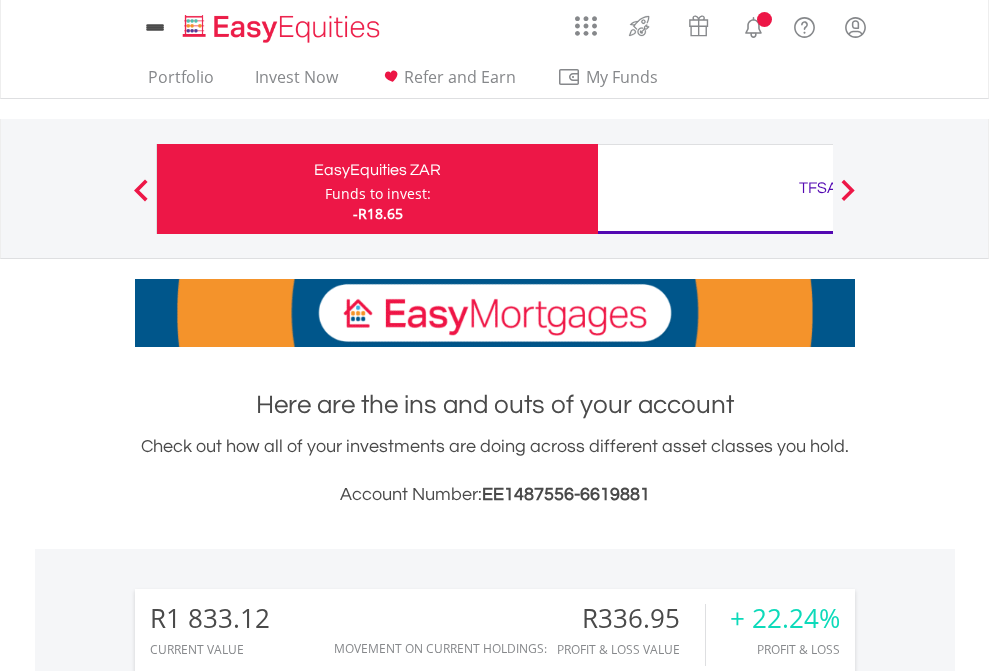 scroll, scrollTop: 0, scrollLeft: 0, axis: both 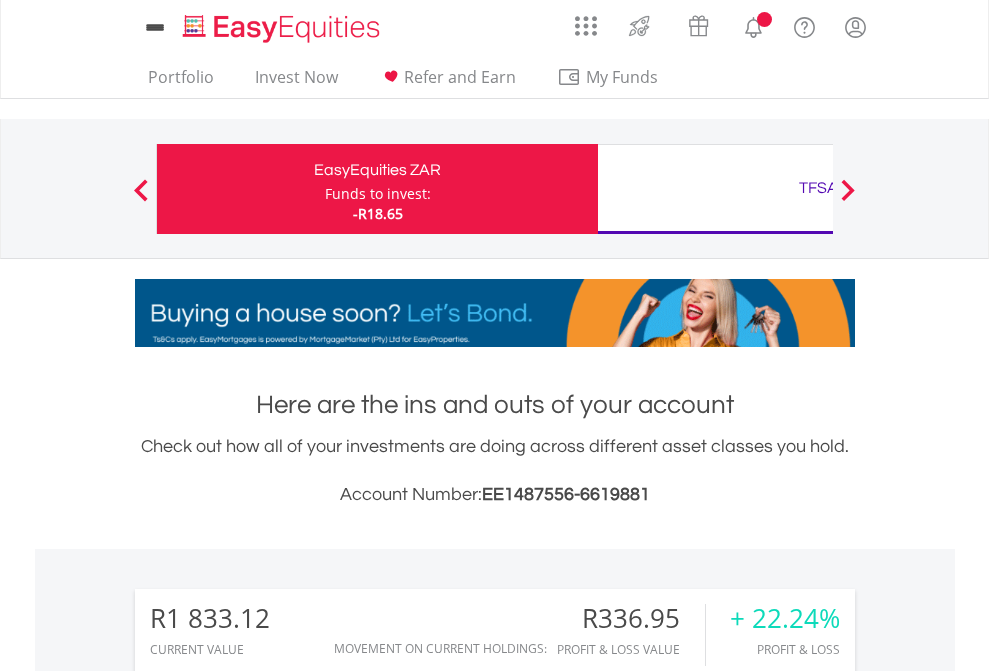 click on "All Holdings" at bounding box center (268, 1626) 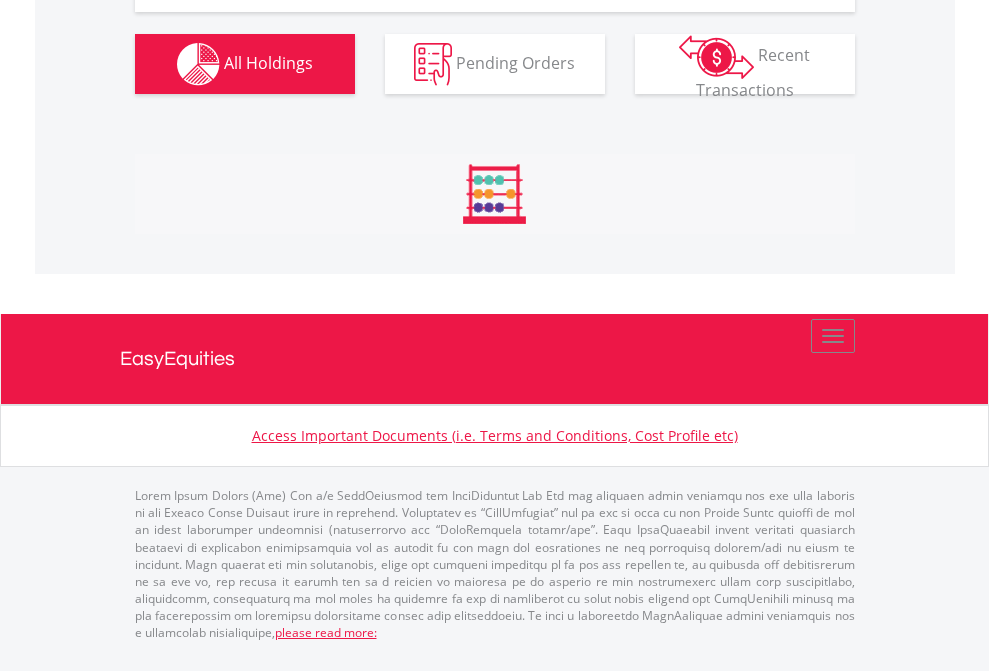 scroll, scrollTop: 2384, scrollLeft: 0, axis: vertical 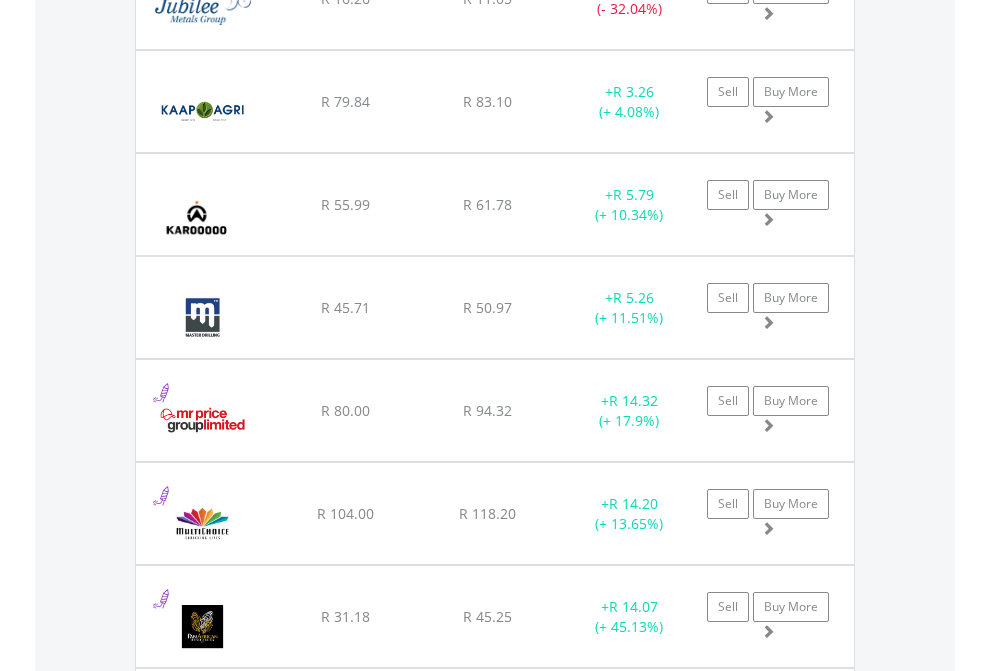 click on "TFSA" at bounding box center [818, -2196] 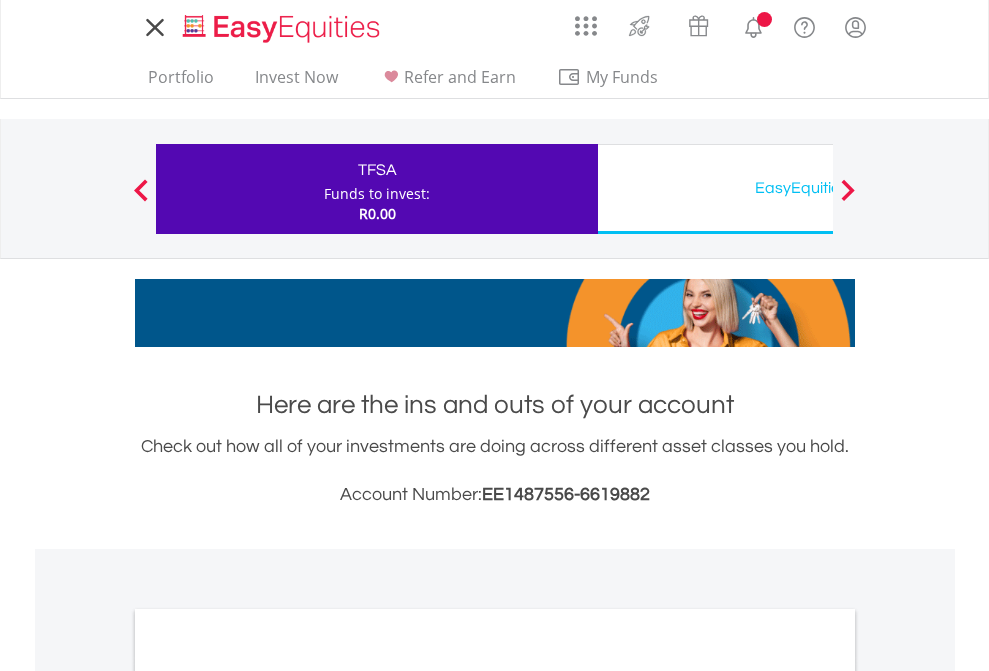 scroll, scrollTop: 0, scrollLeft: 0, axis: both 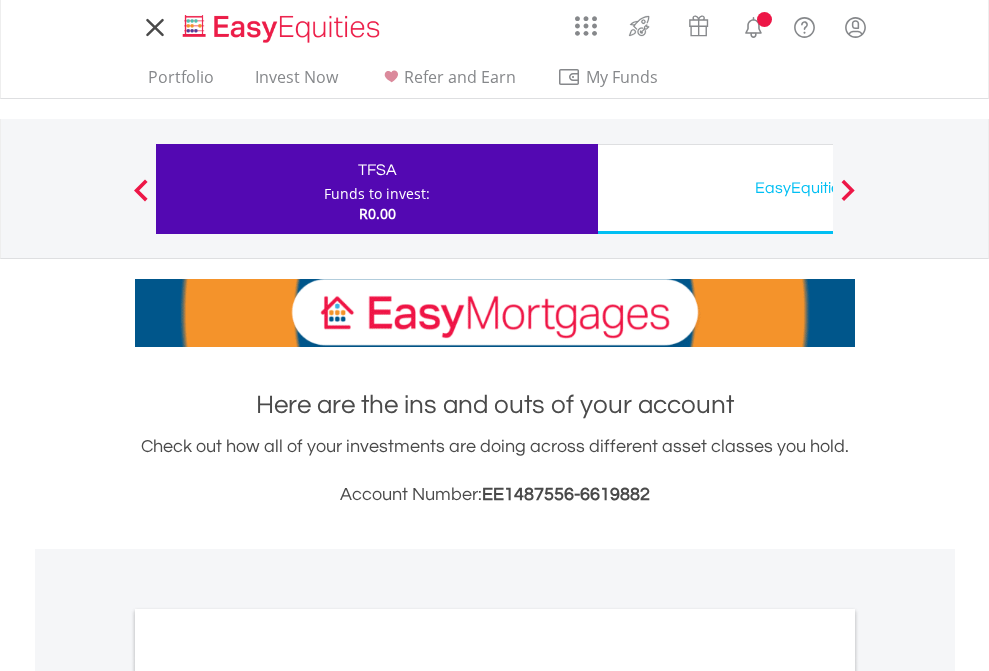 click on "All Holdings" at bounding box center (268, 1096) 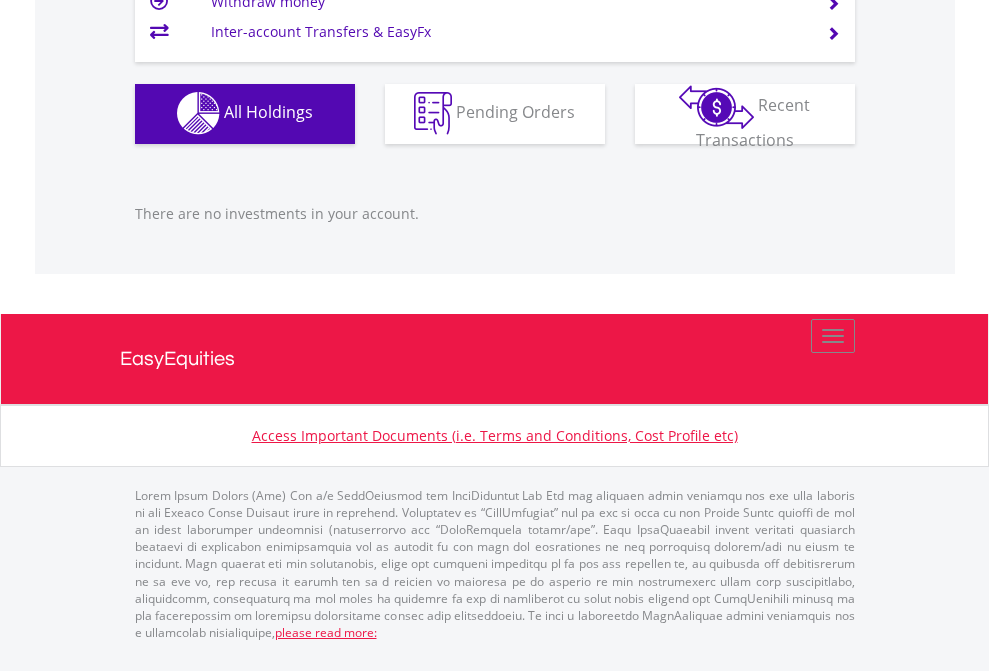 scroll, scrollTop: 1980, scrollLeft: 0, axis: vertical 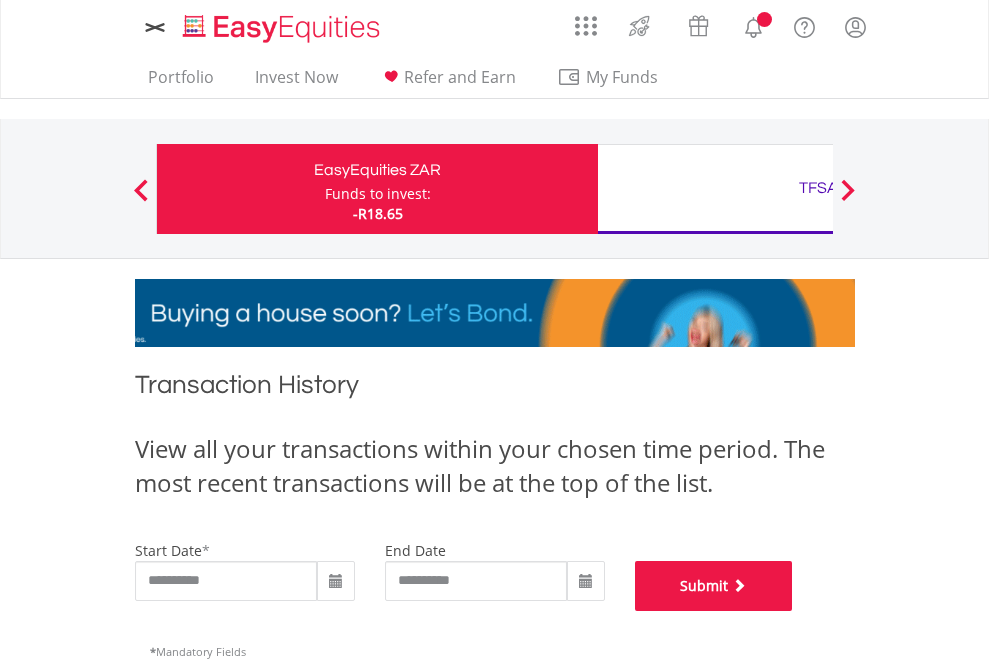 click on "Submit" at bounding box center (714, 586) 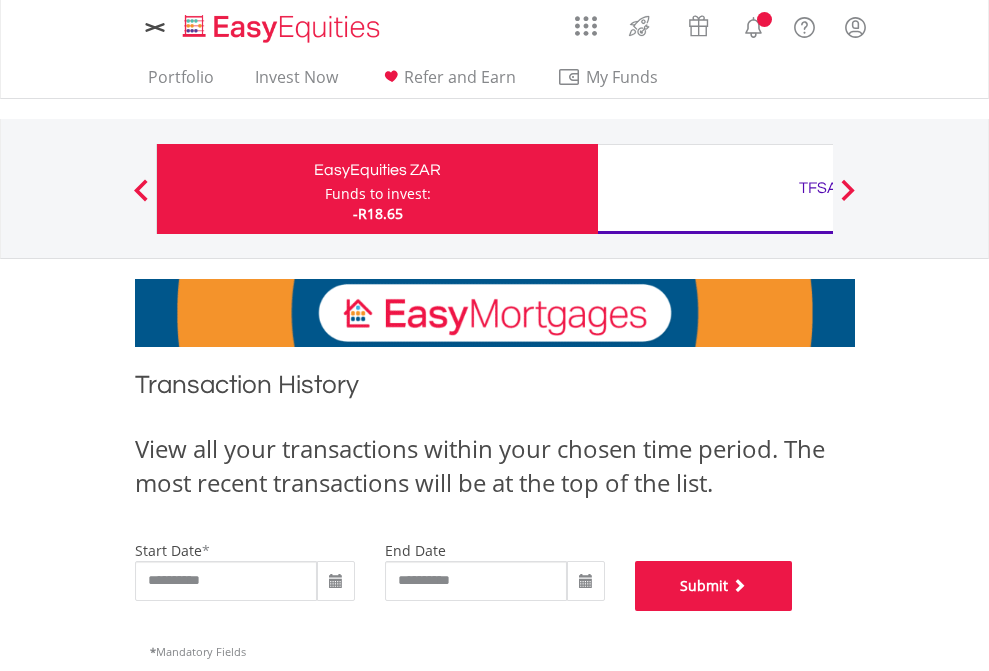 scroll, scrollTop: 811, scrollLeft: 0, axis: vertical 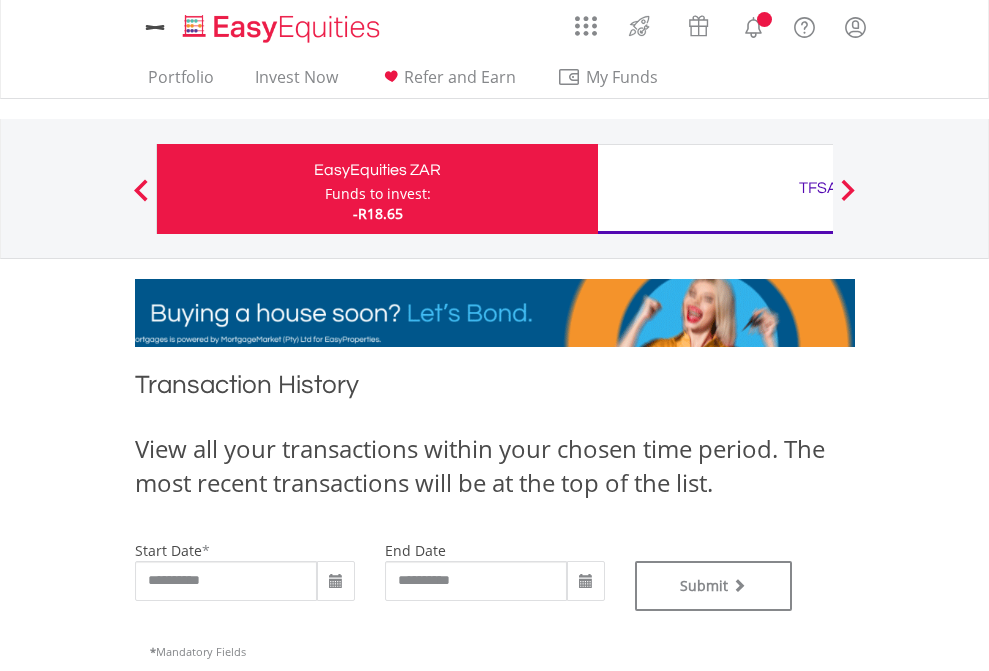 click on "TFSA" at bounding box center (818, 188) 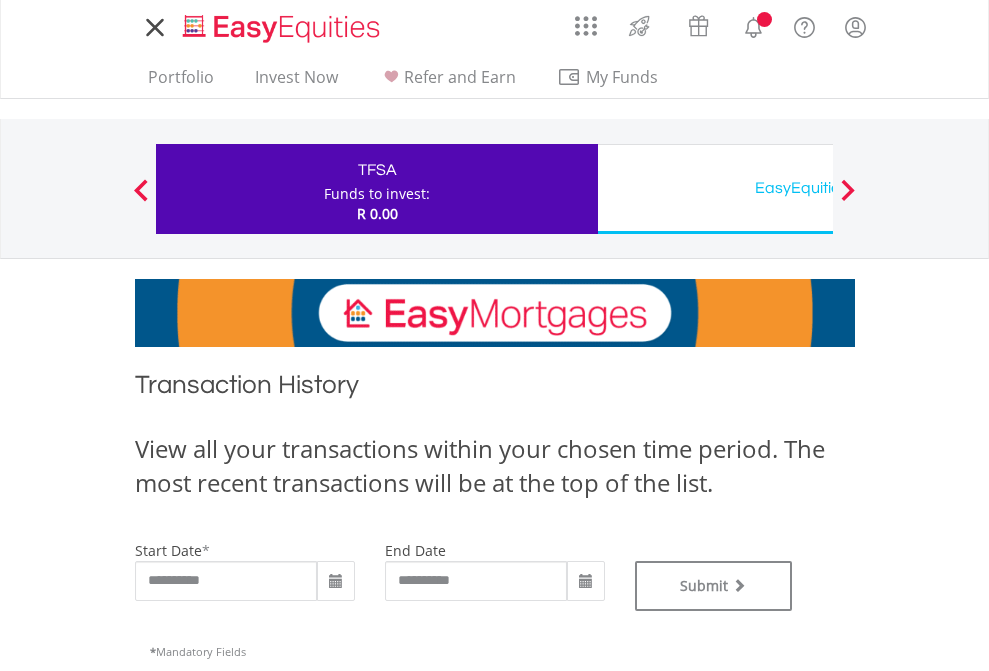 scroll, scrollTop: 0, scrollLeft: 0, axis: both 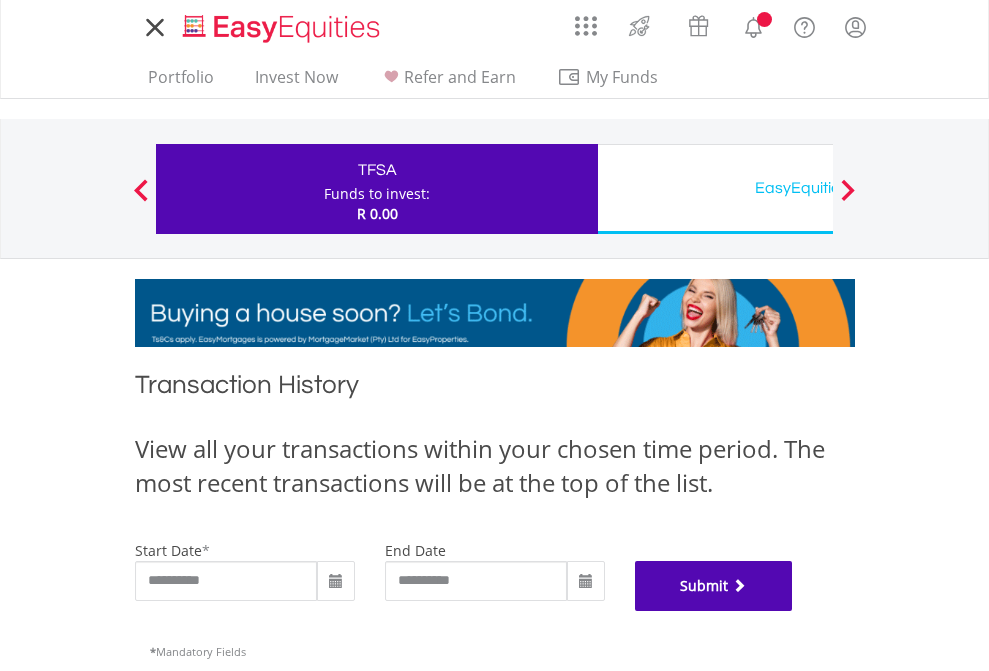 click on "Submit" at bounding box center (714, 586) 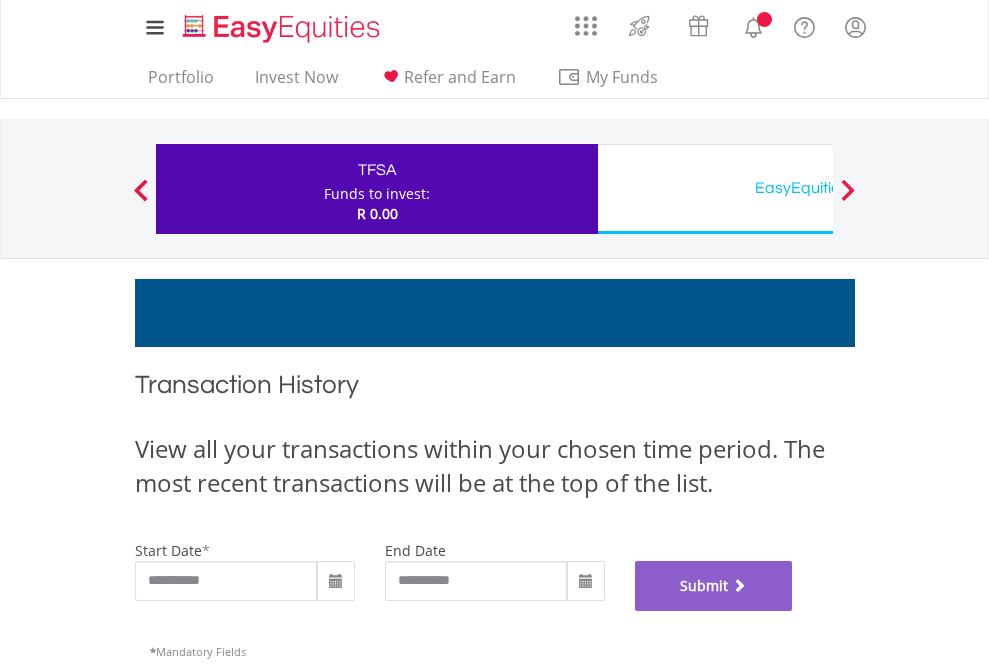 scroll, scrollTop: 811, scrollLeft: 0, axis: vertical 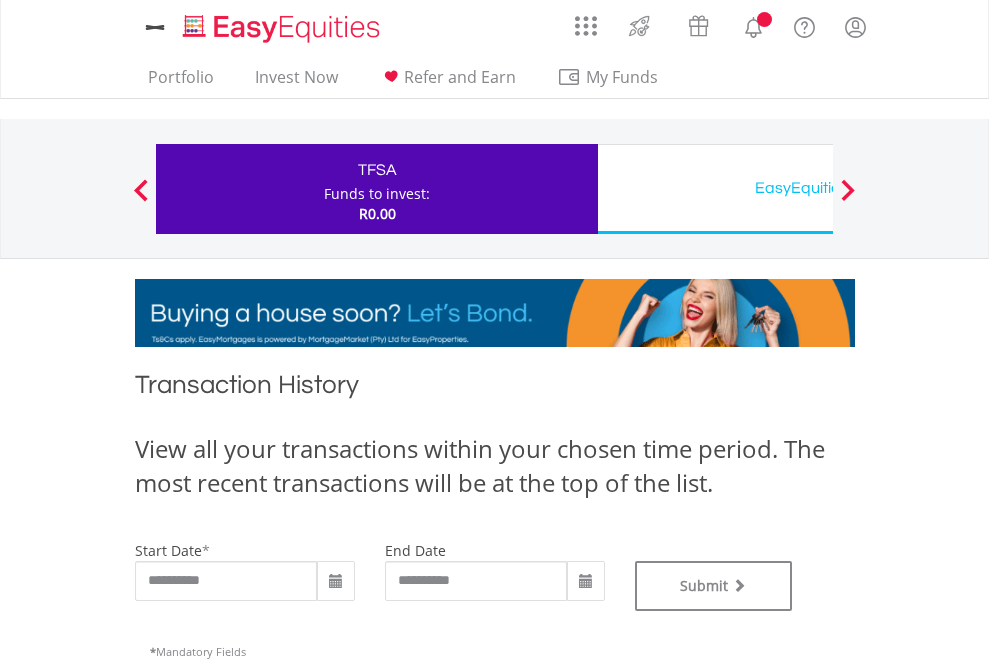 click on "EasyEquities USD" at bounding box center [818, 188] 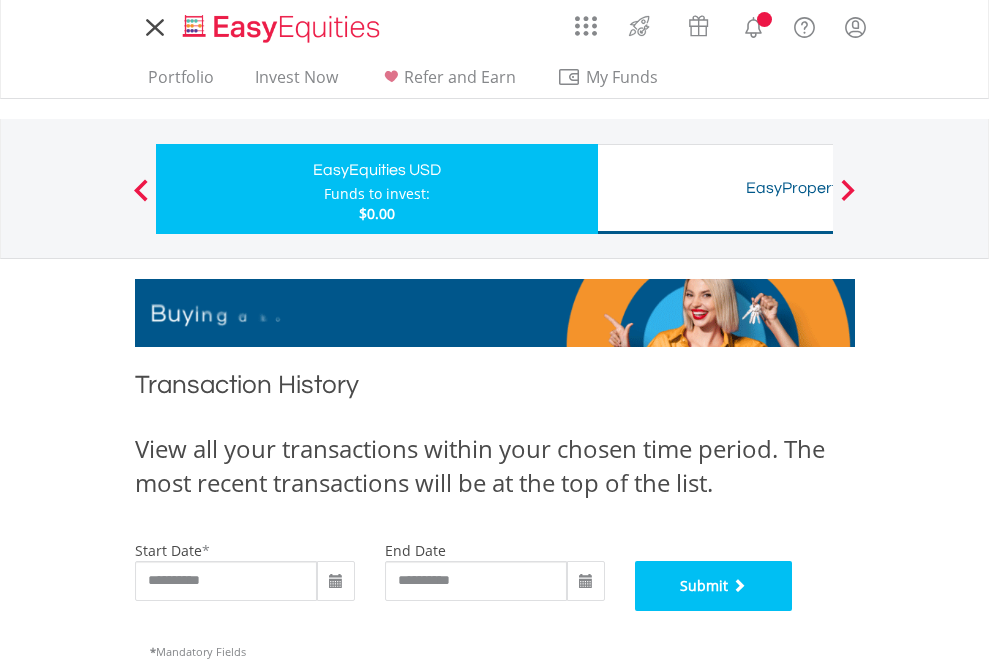 click on "Submit" at bounding box center (714, 586) 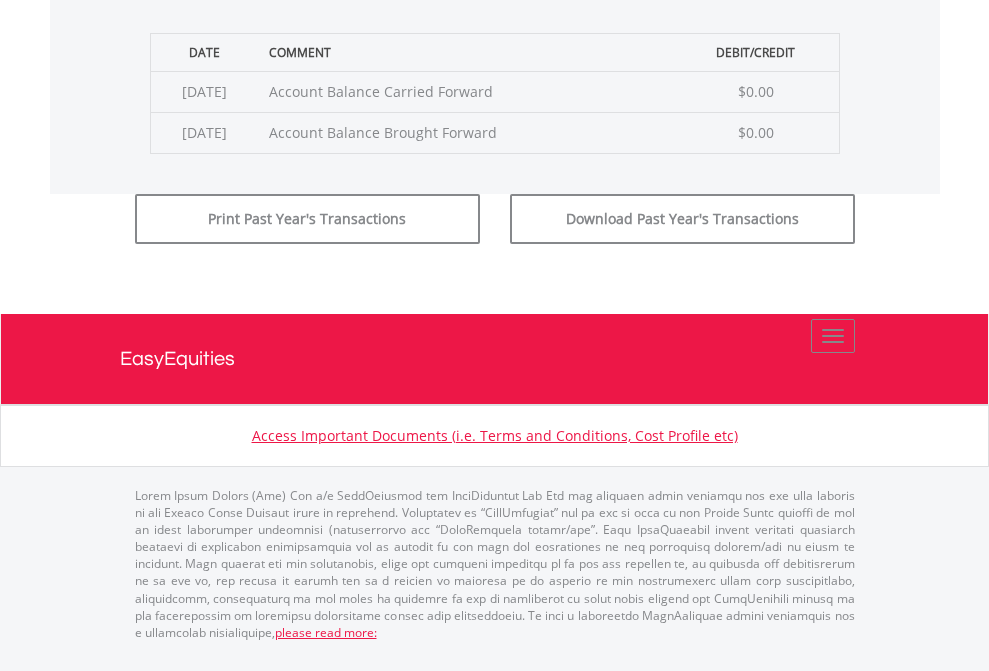 scroll, scrollTop: 811, scrollLeft: 0, axis: vertical 